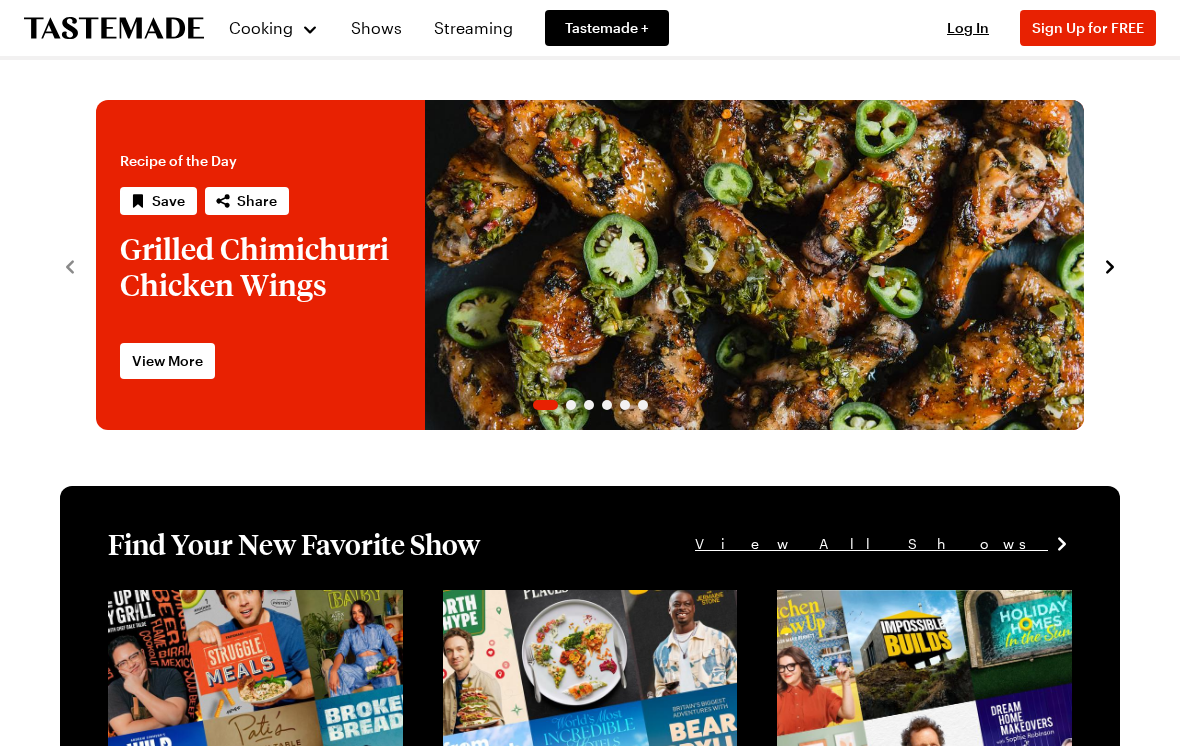 scroll, scrollTop: 0, scrollLeft: 0, axis: both 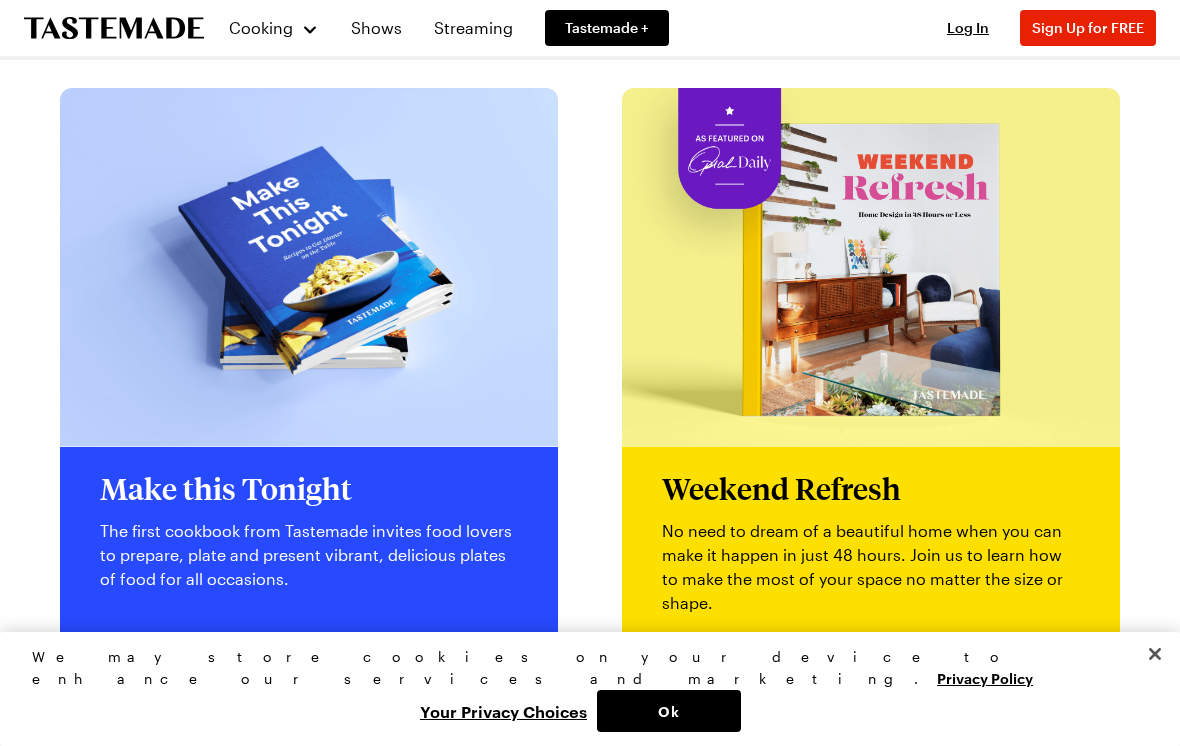 click on "Shows" at bounding box center (376, 28) 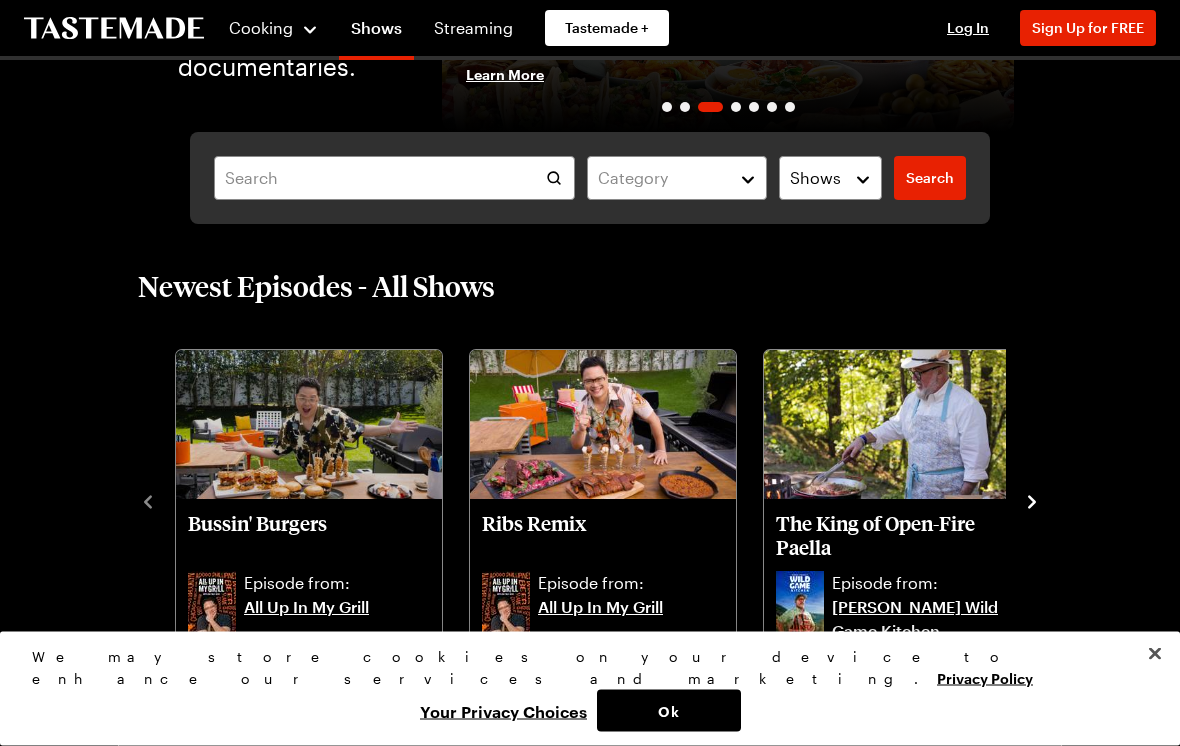 scroll, scrollTop: 310, scrollLeft: 0, axis: vertical 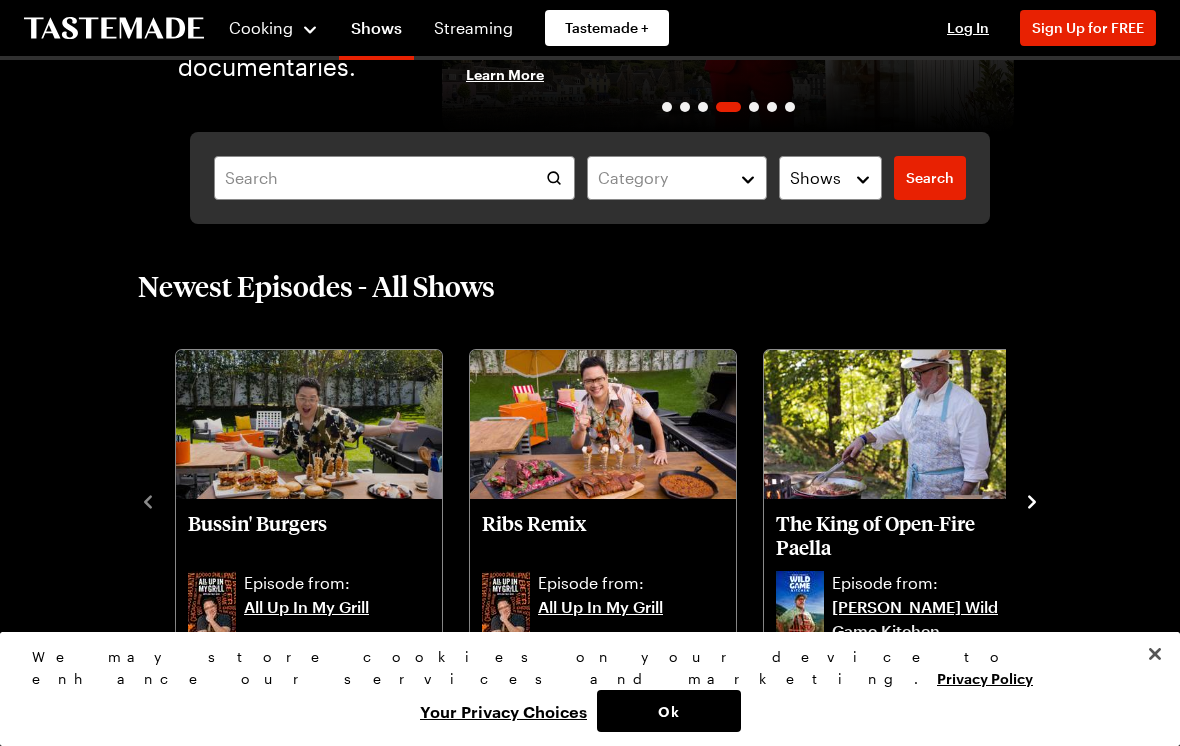 click 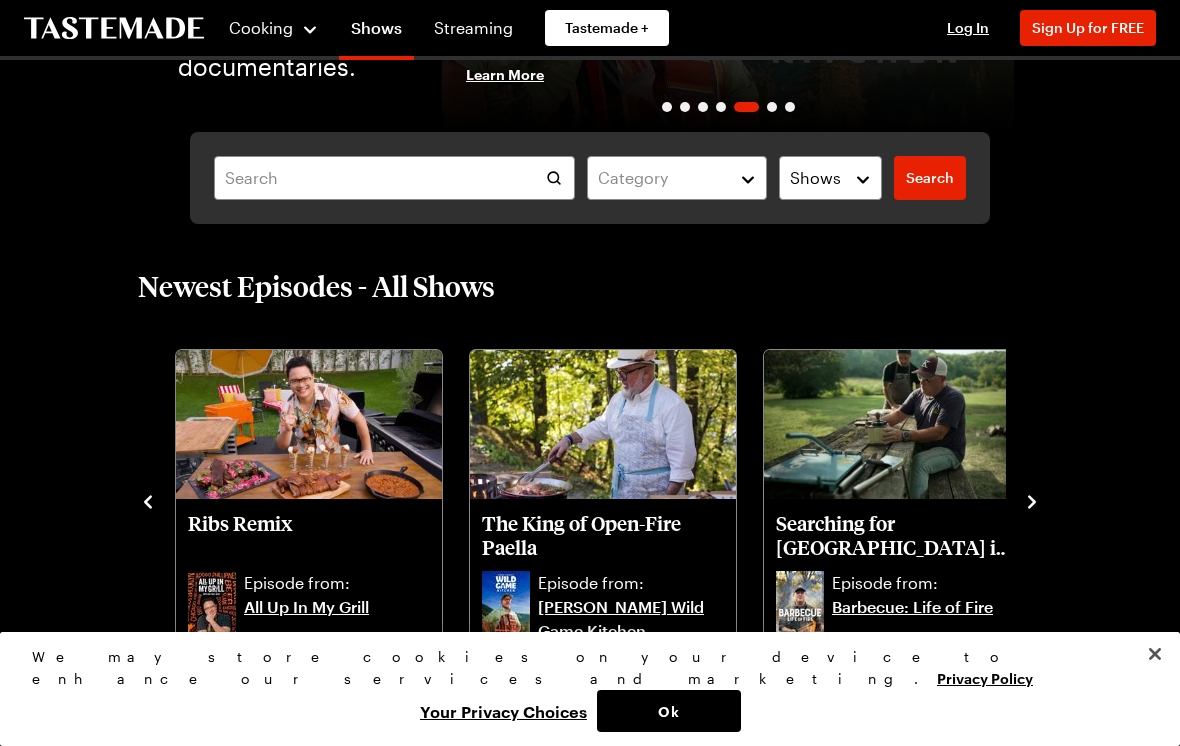 click 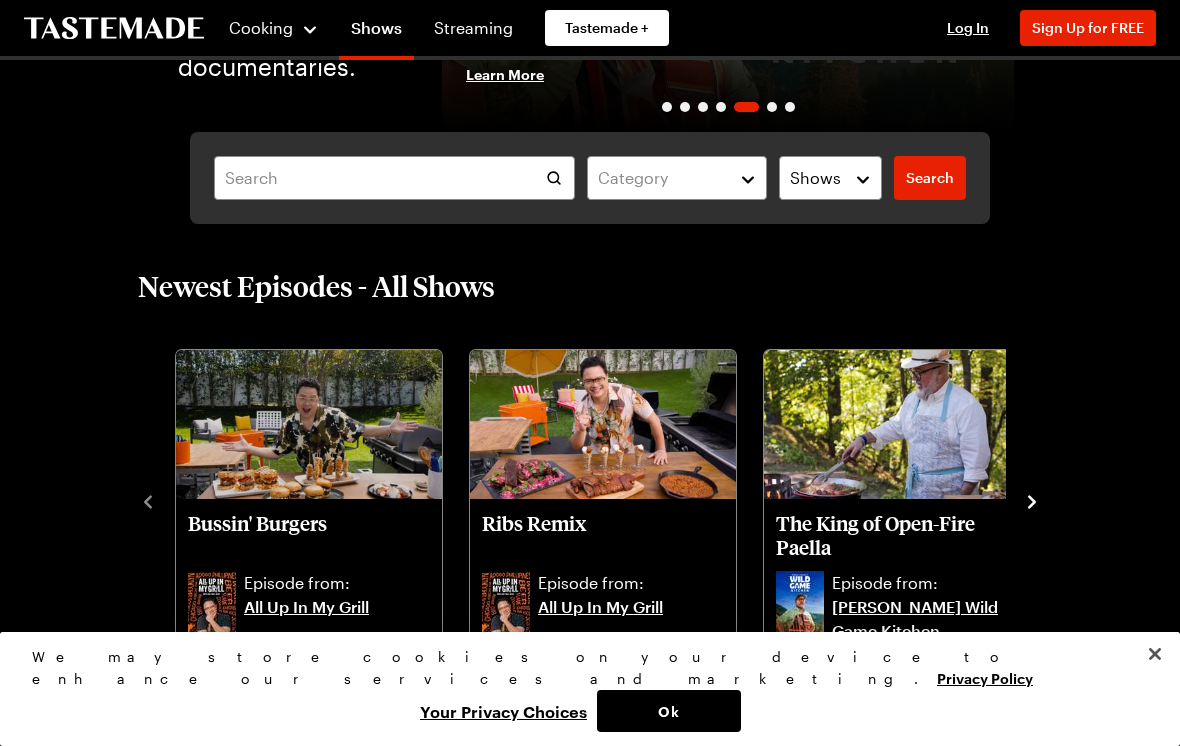 click on "All Up In My Grill" at bounding box center [337, 619] 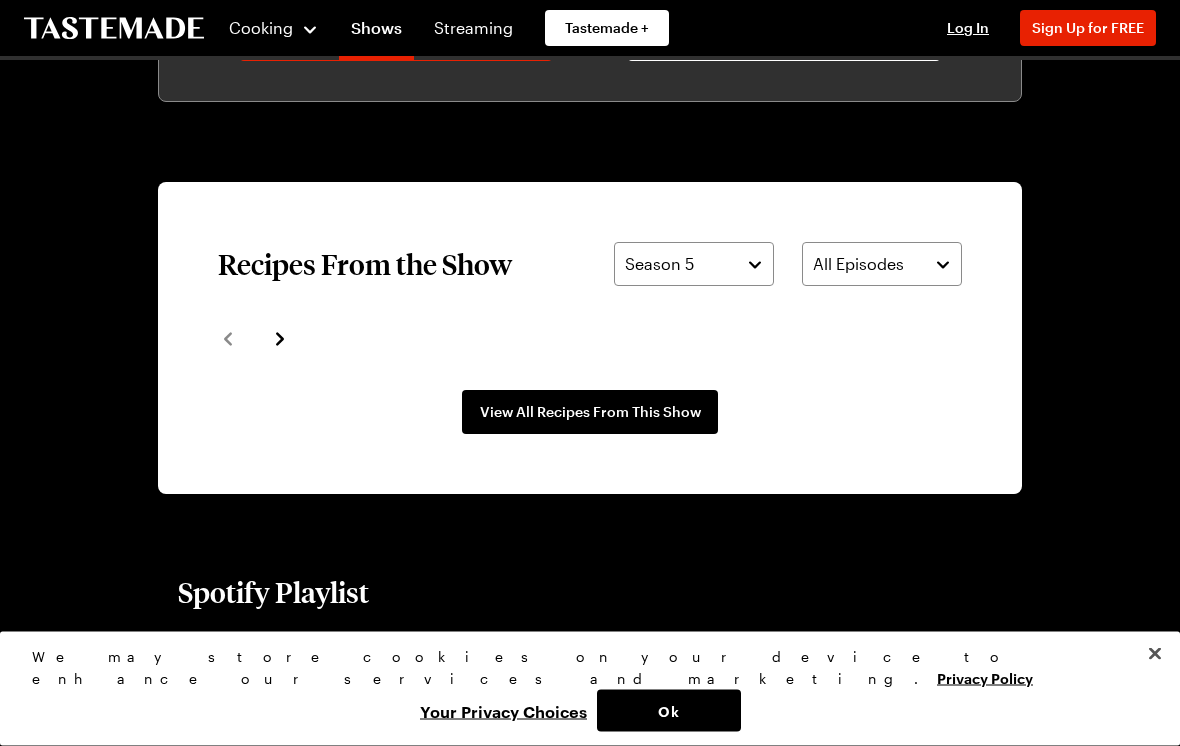 scroll, scrollTop: 1217, scrollLeft: 0, axis: vertical 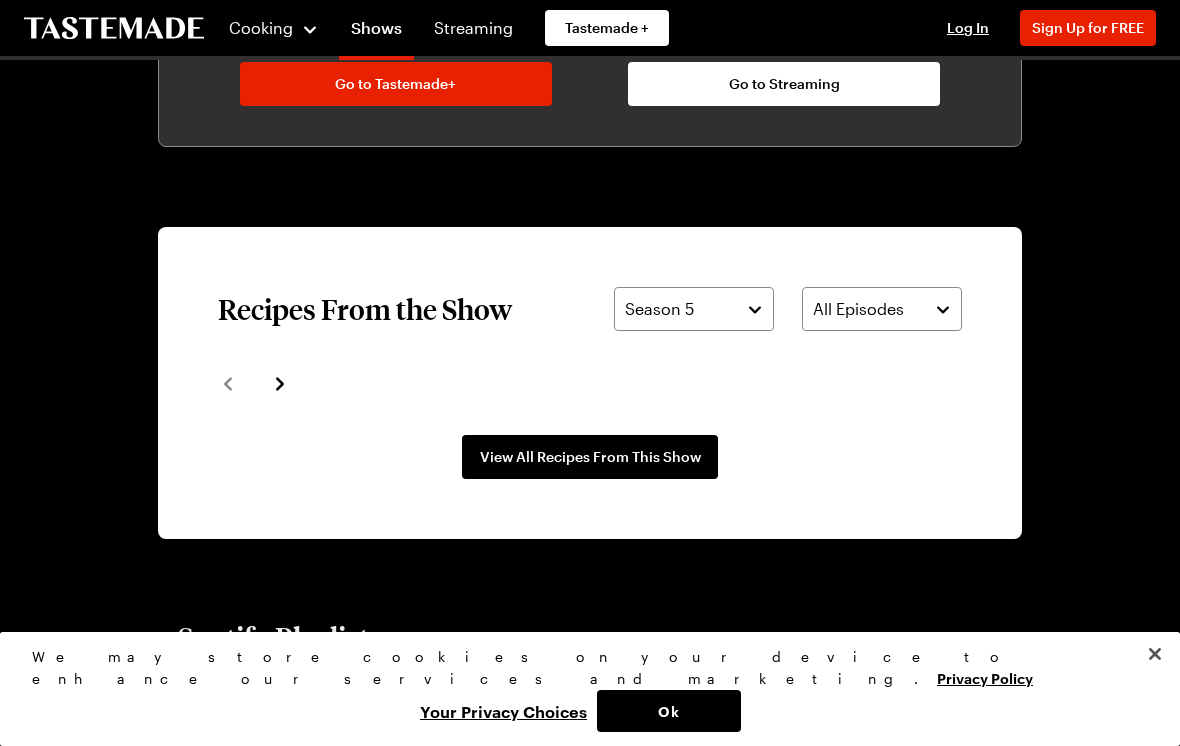 click on "View All Recipes From This Show" at bounding box center [590, 457] 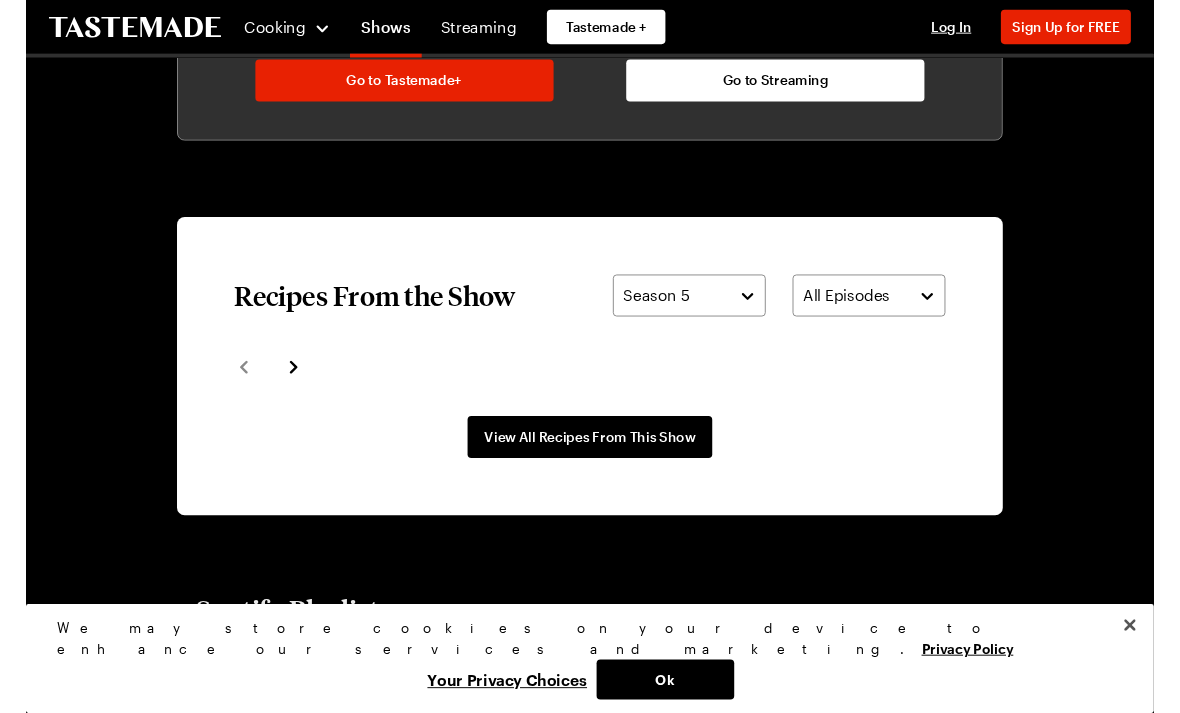 scroll, scrollTop: 1216, scrollLeft: 0, axis: vertical 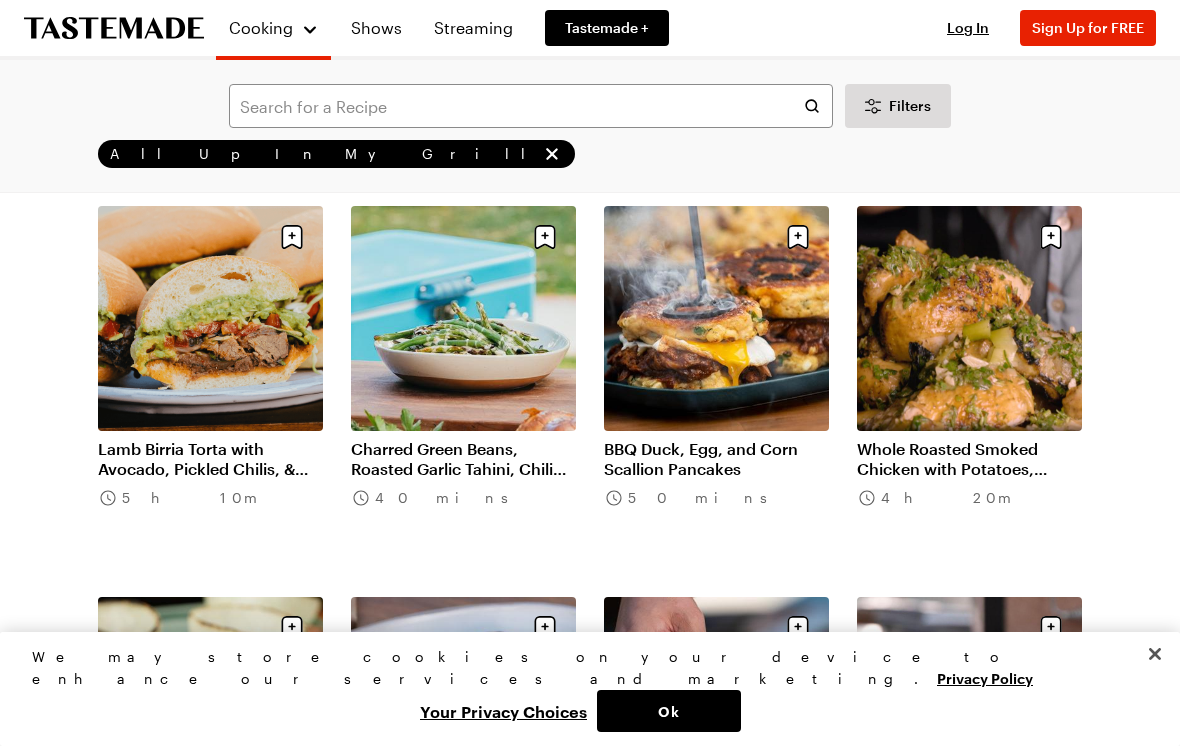 click on "Whole Roasted Smoked Chicken with Potatoes, Sausage and Salsa Verde" at bounding box center [969, 459] 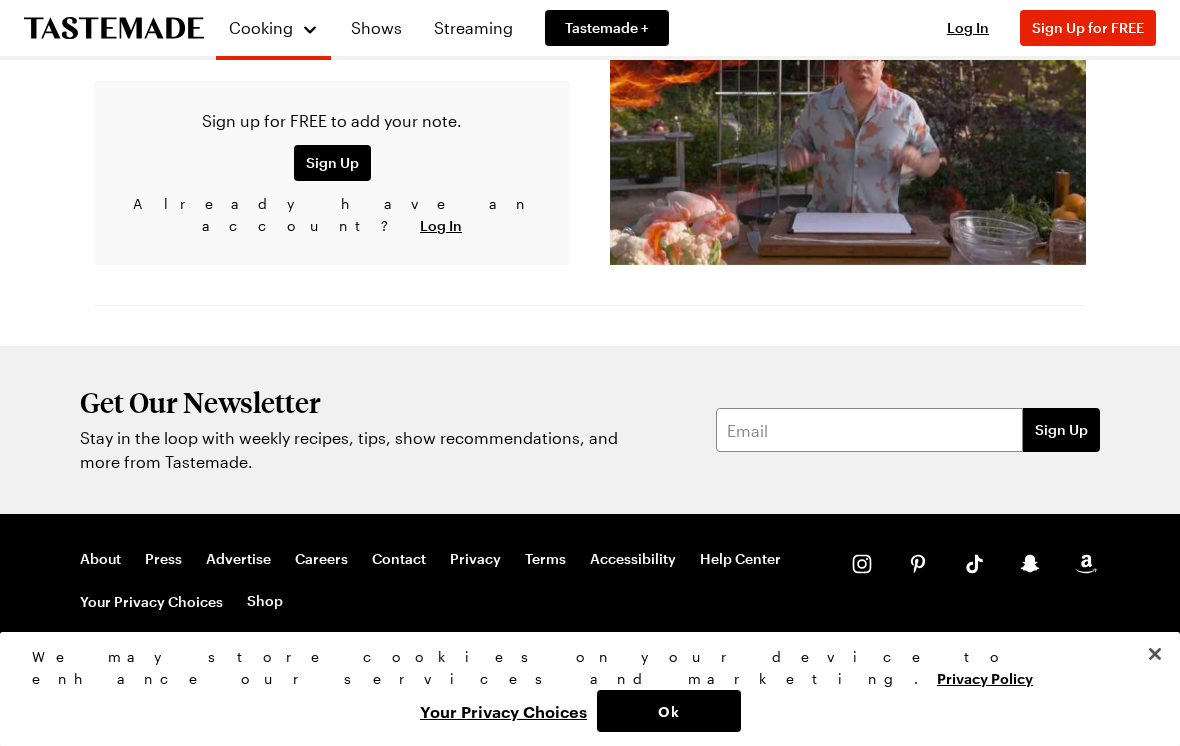 scroll, scrollTop: 0, scrollLeft: 0, axis: both 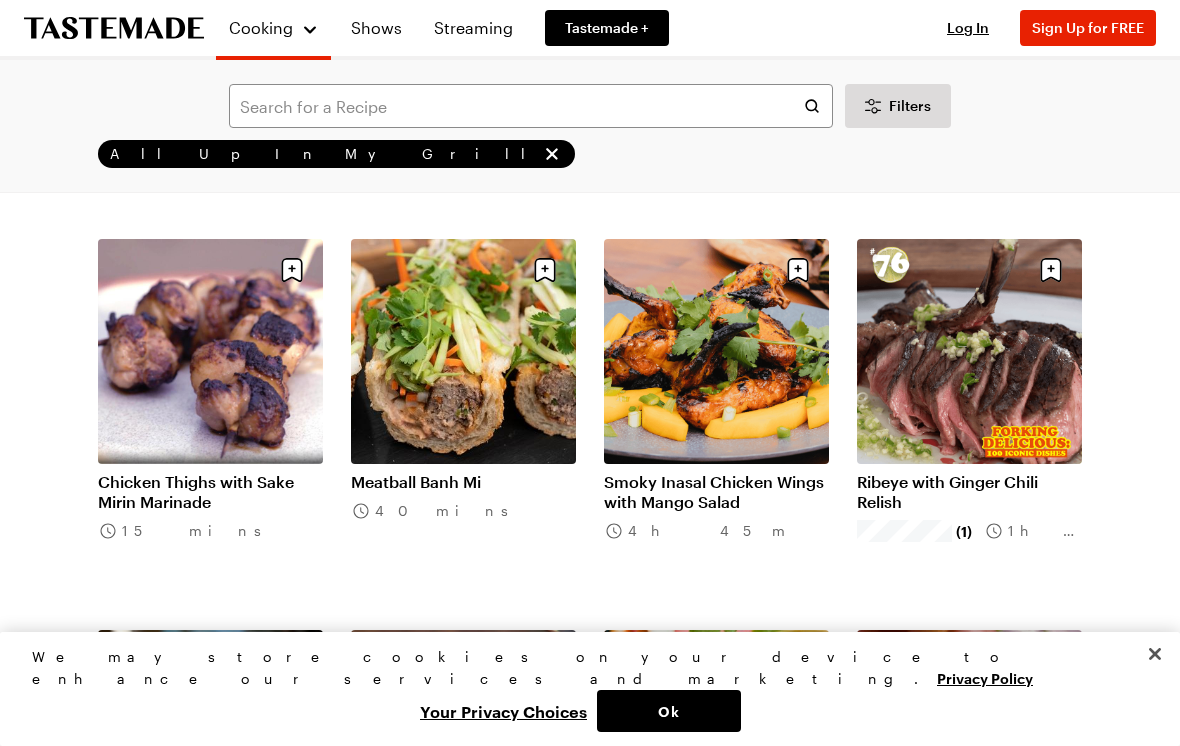 click on "Ribeye with Ginger Chili Relish" at bounding box center (969, 492) 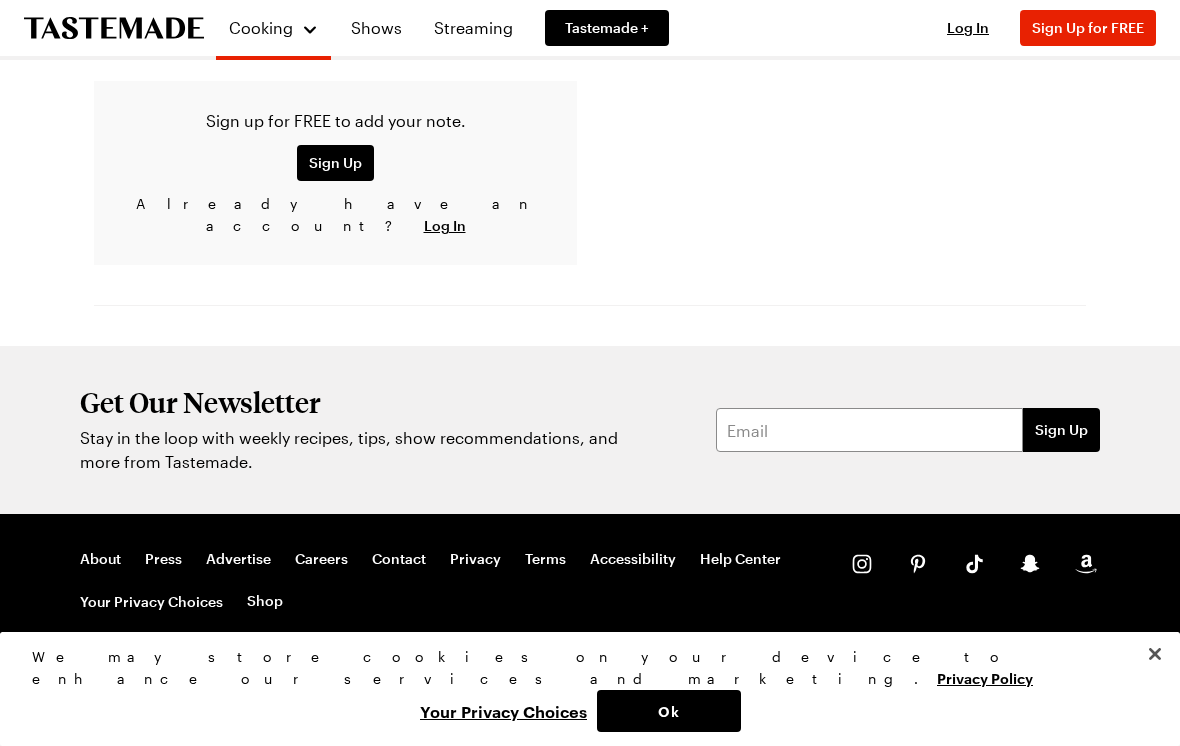 scroll, scrollTop: 0, scrollLeft: 0, axis: both 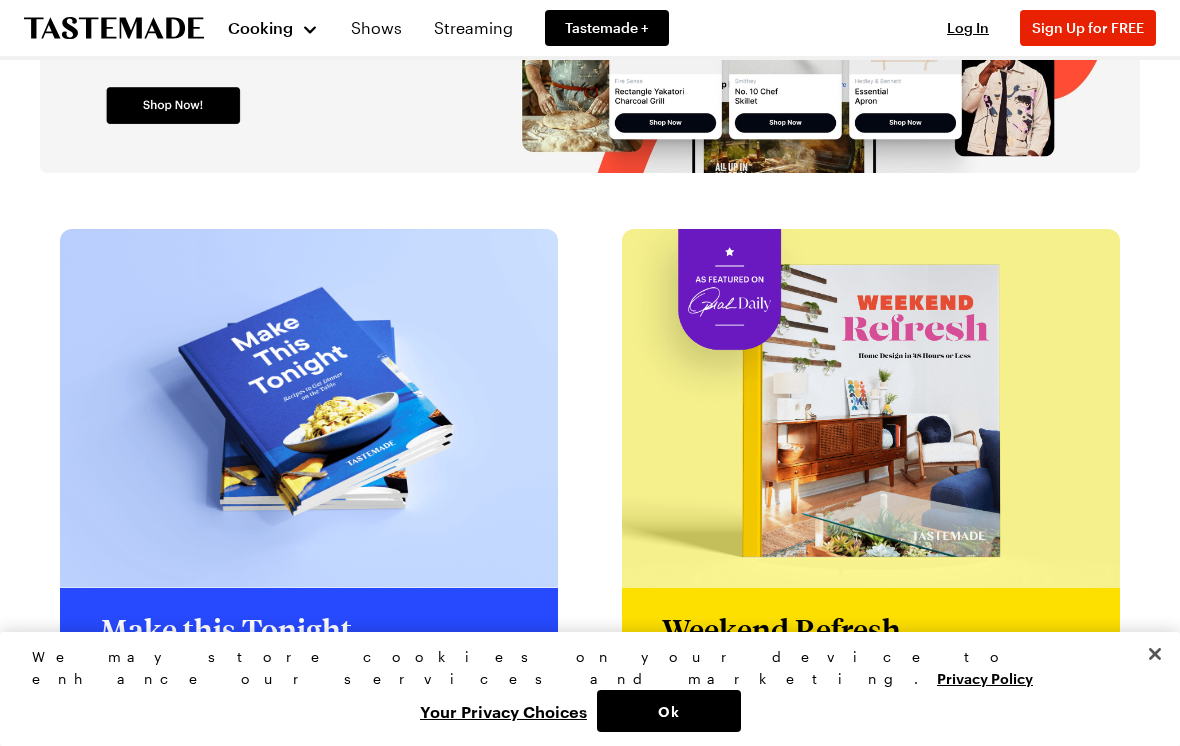 click on "Cooking" at bounding box center (273, 28) 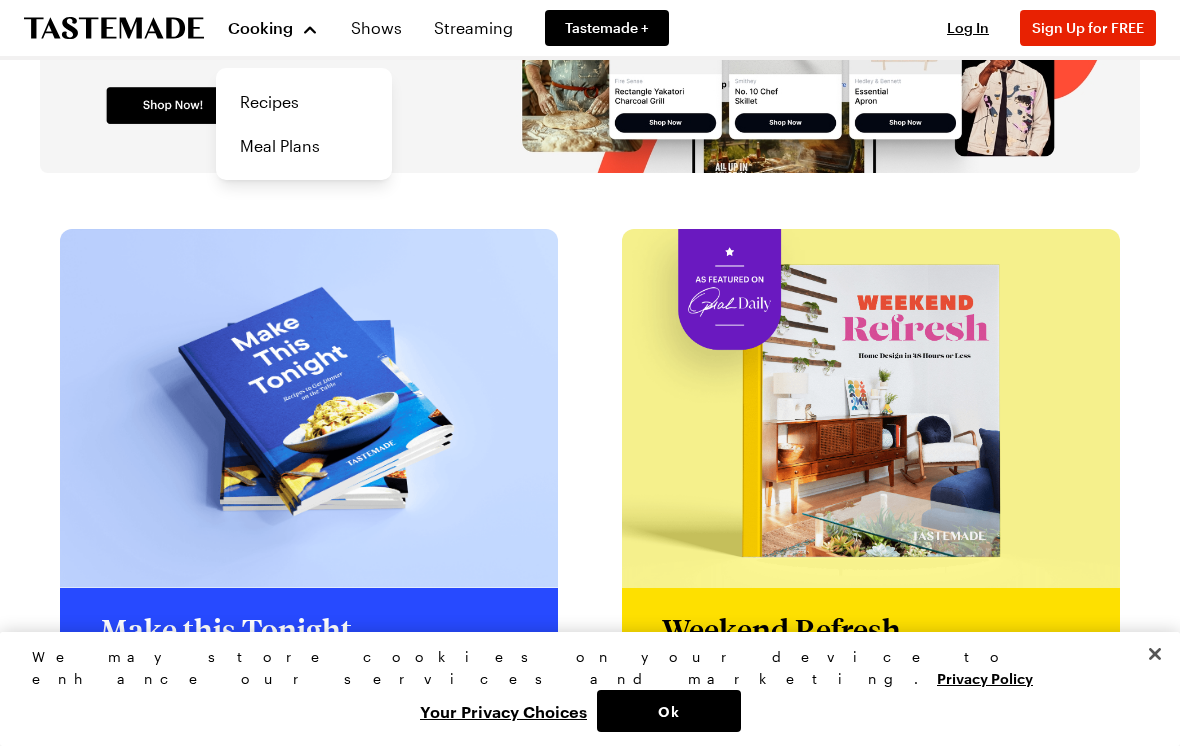 click on "Recipes" at bounding box center (304, 102) 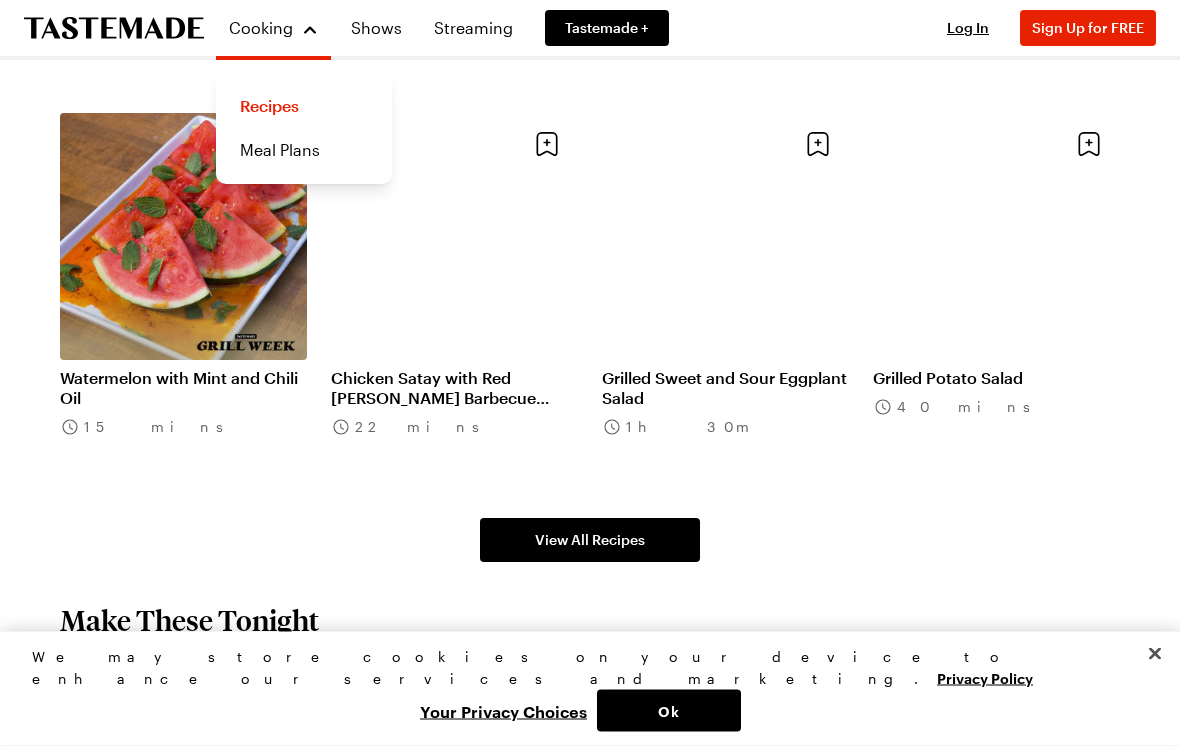 scroll, scrollTop: 990, scrollLeft: 0, axis: vertical 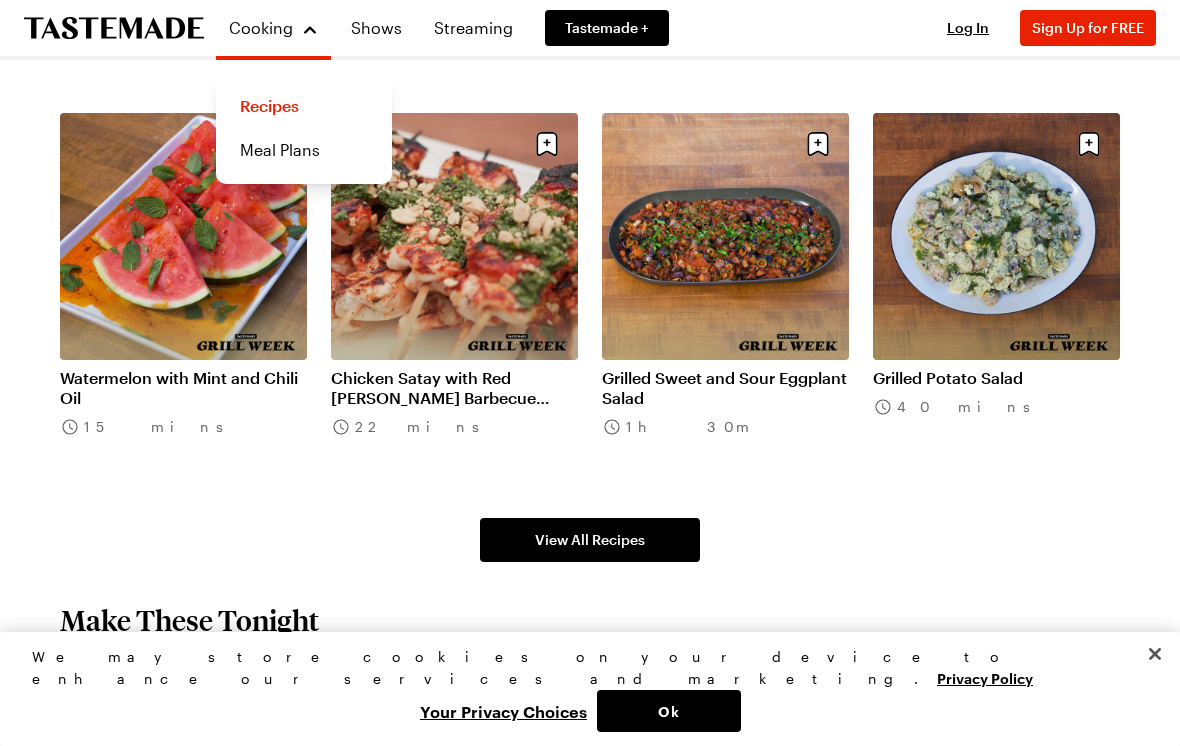 click on "View All Recipes" at bounding box center (590, 540) 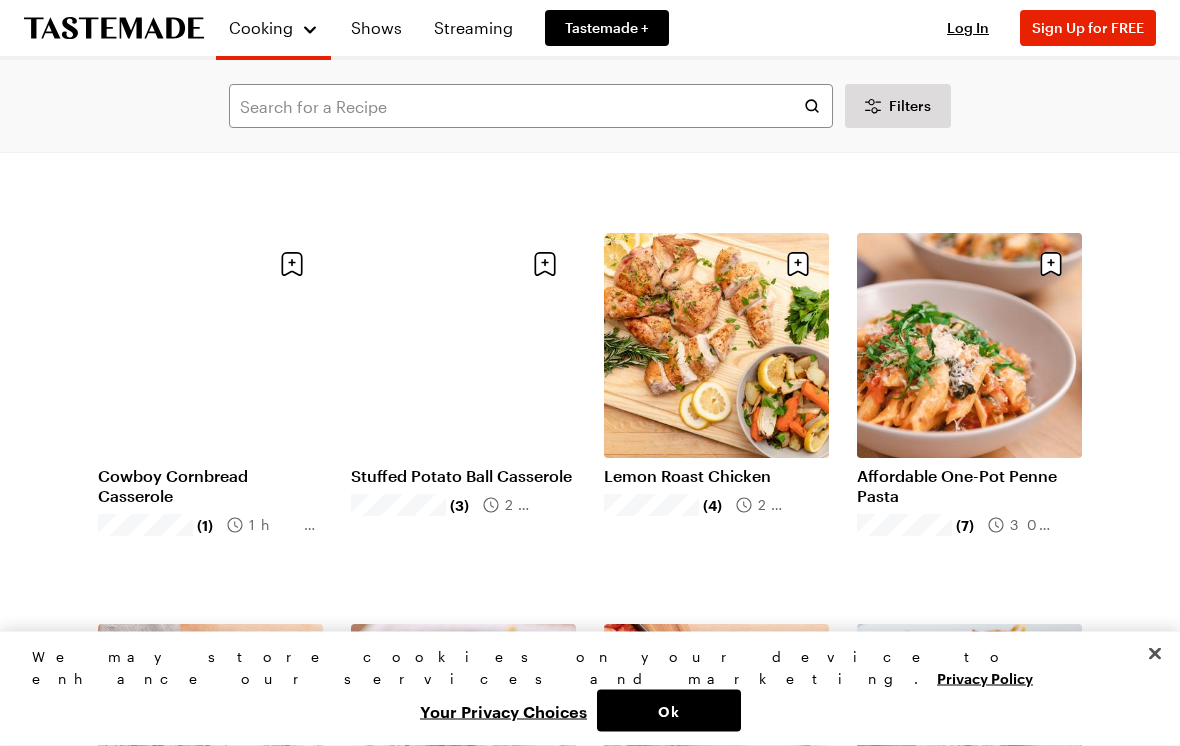 scroll, scrollTop: 449, scrollLeft: 0, axis: vertical 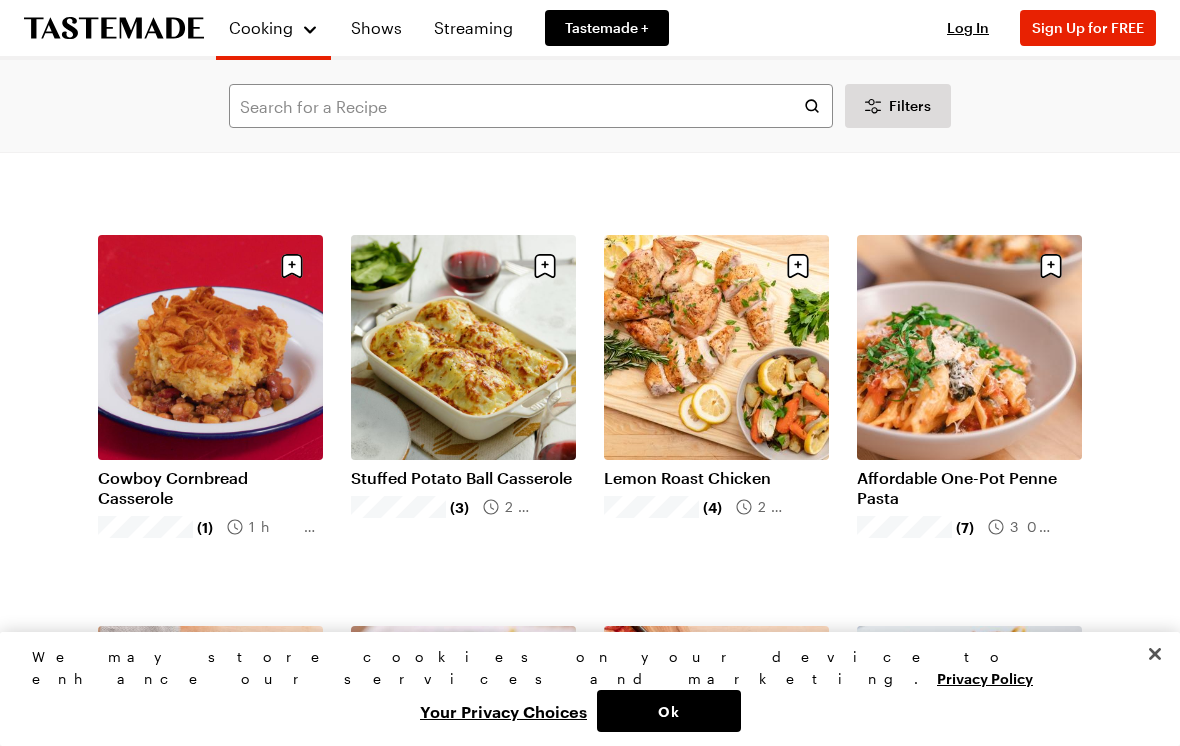 click on "Stuffed Potato Ball Casserole" at bounding box center (463, 478) 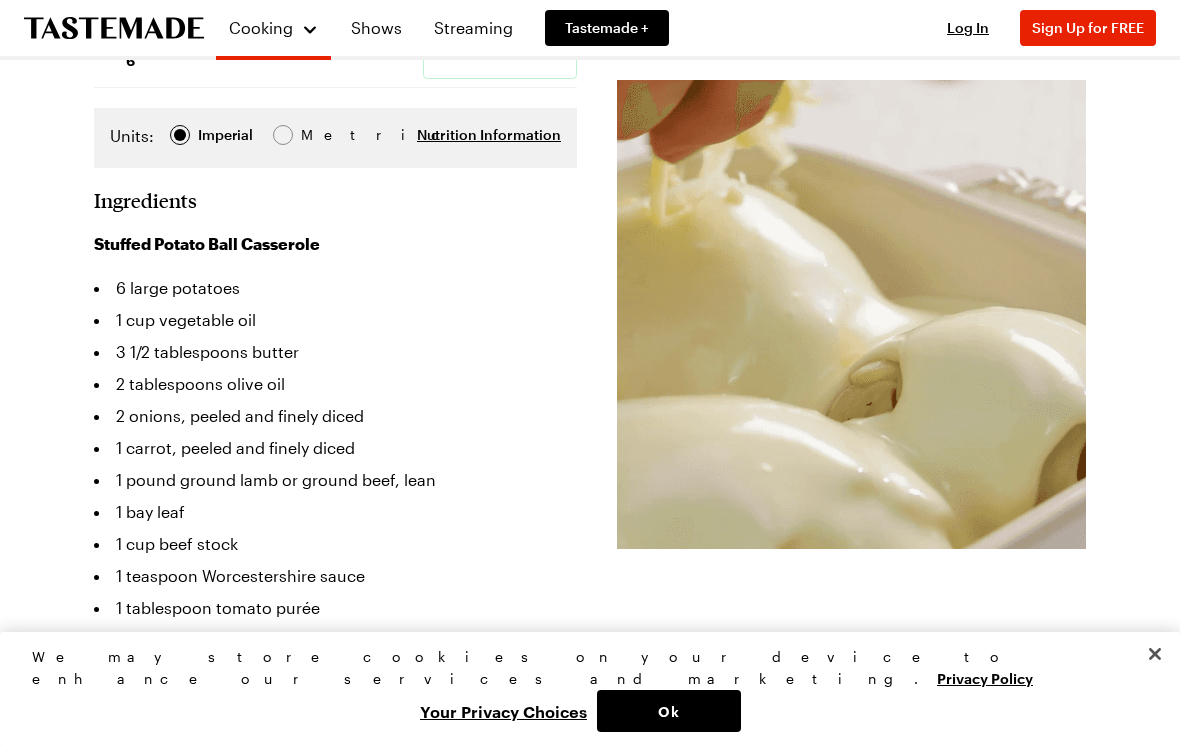 scroll, scrollTop: 0, scrollLeft: 0, axis: both 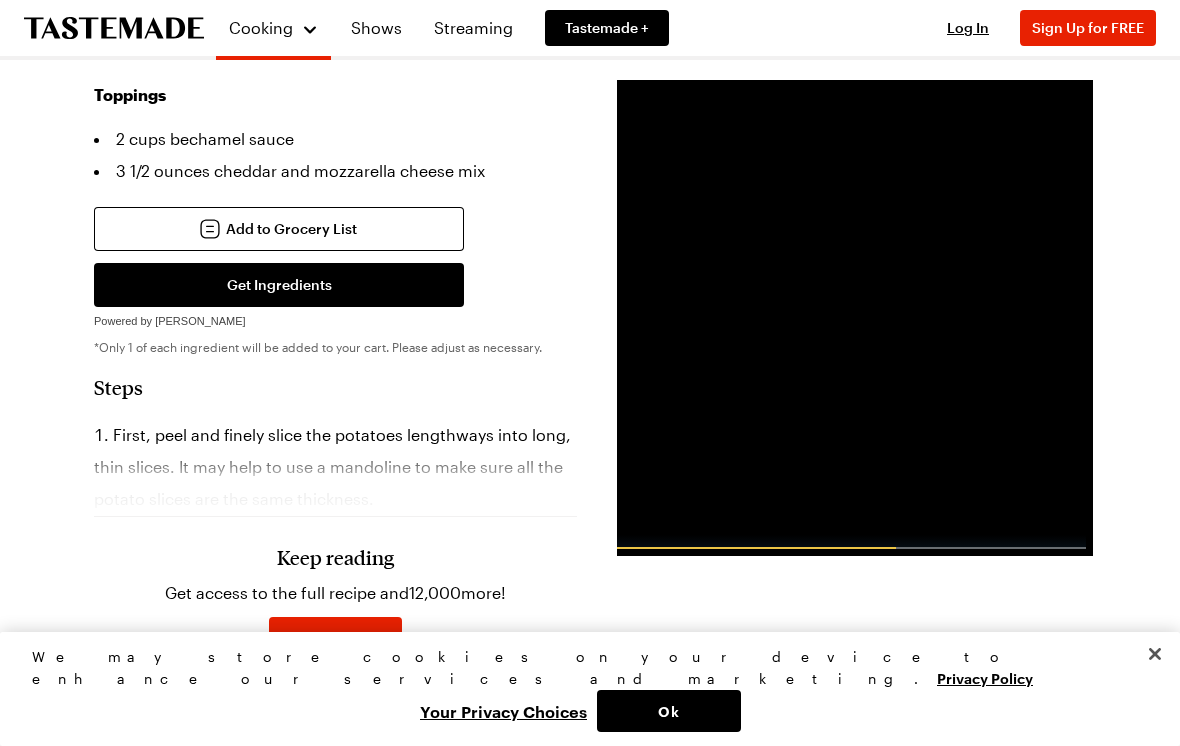click on "First, peel and finely slice the potatoes lengthways into long, thin slices. It may help to use a mandoline to make sure all the potato slices are the same thickness." at bounding box center [335, 467] 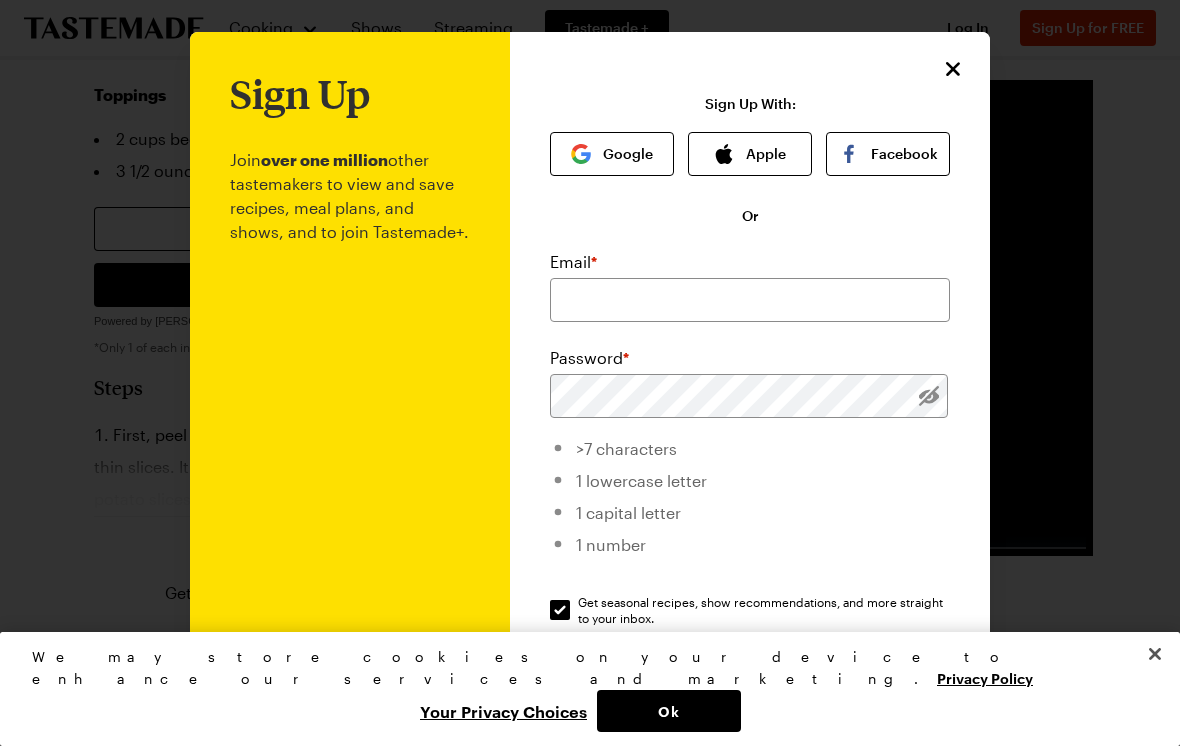 click 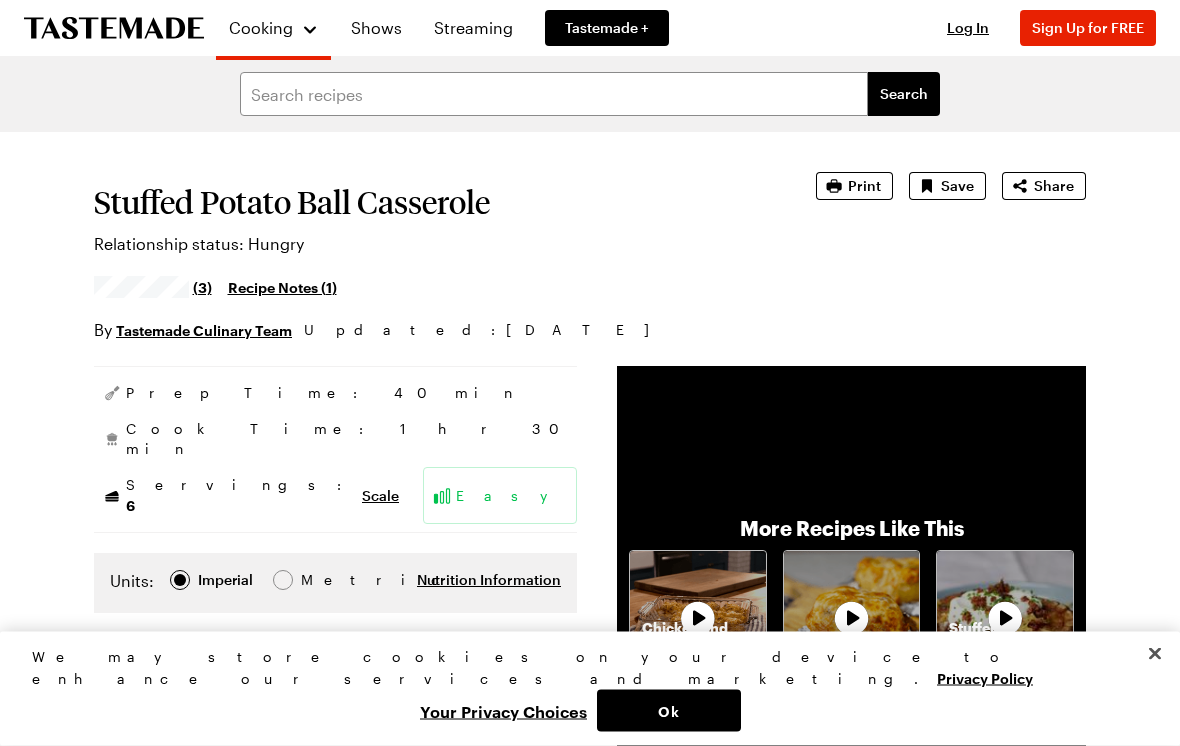 scroll, scrollTop: 0, scrollLeft: 0, axis: both 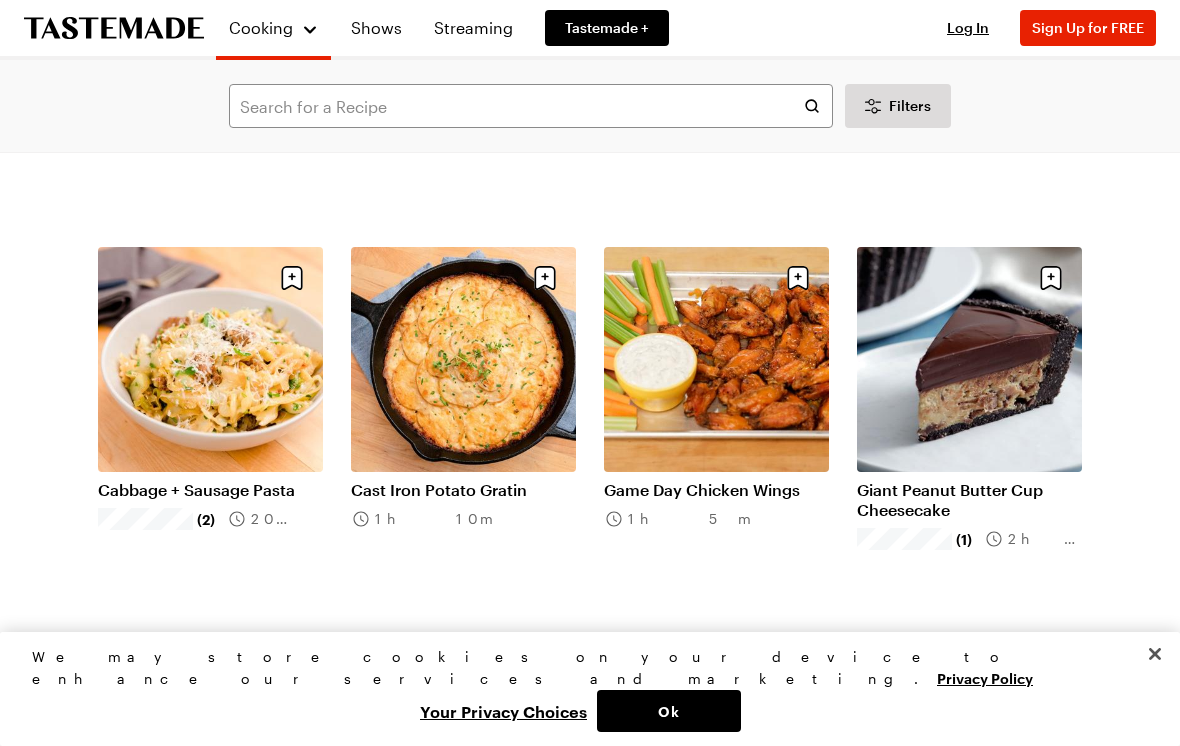 click on "Cast Iron Potato Gratin" at bounding box center [463, 490] 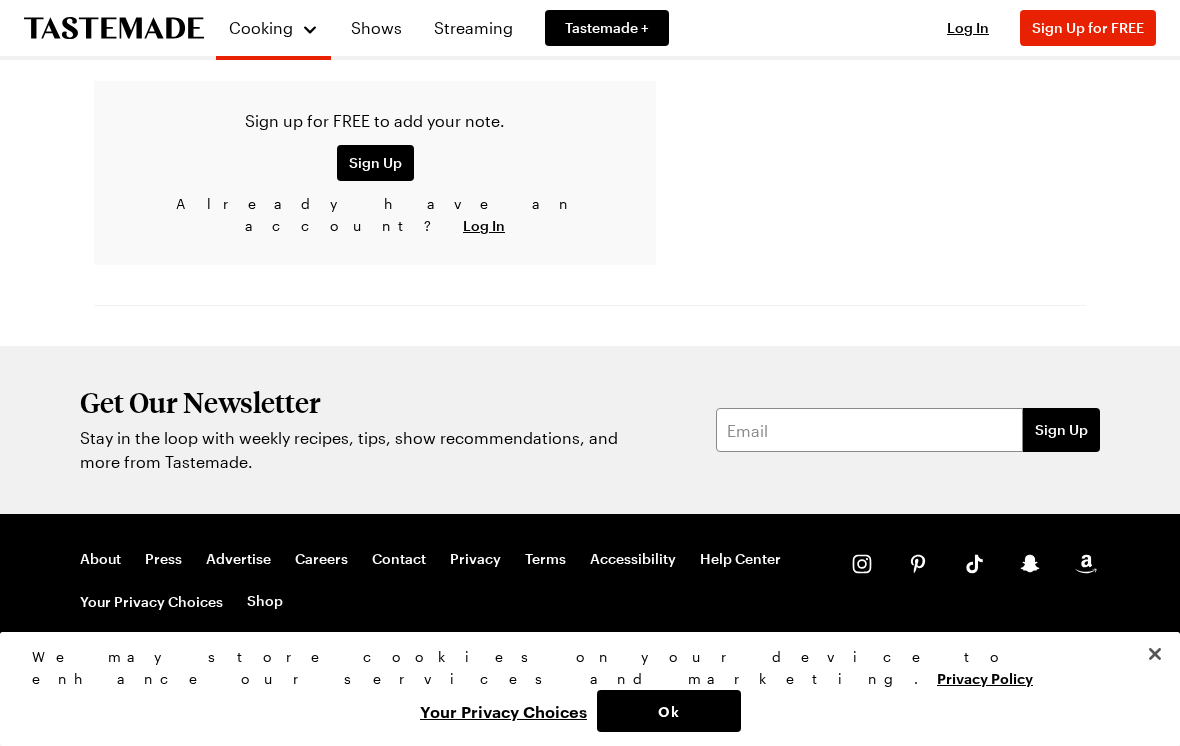 scroll, scrollTop: 0, scrollLeft: 0, axis: both 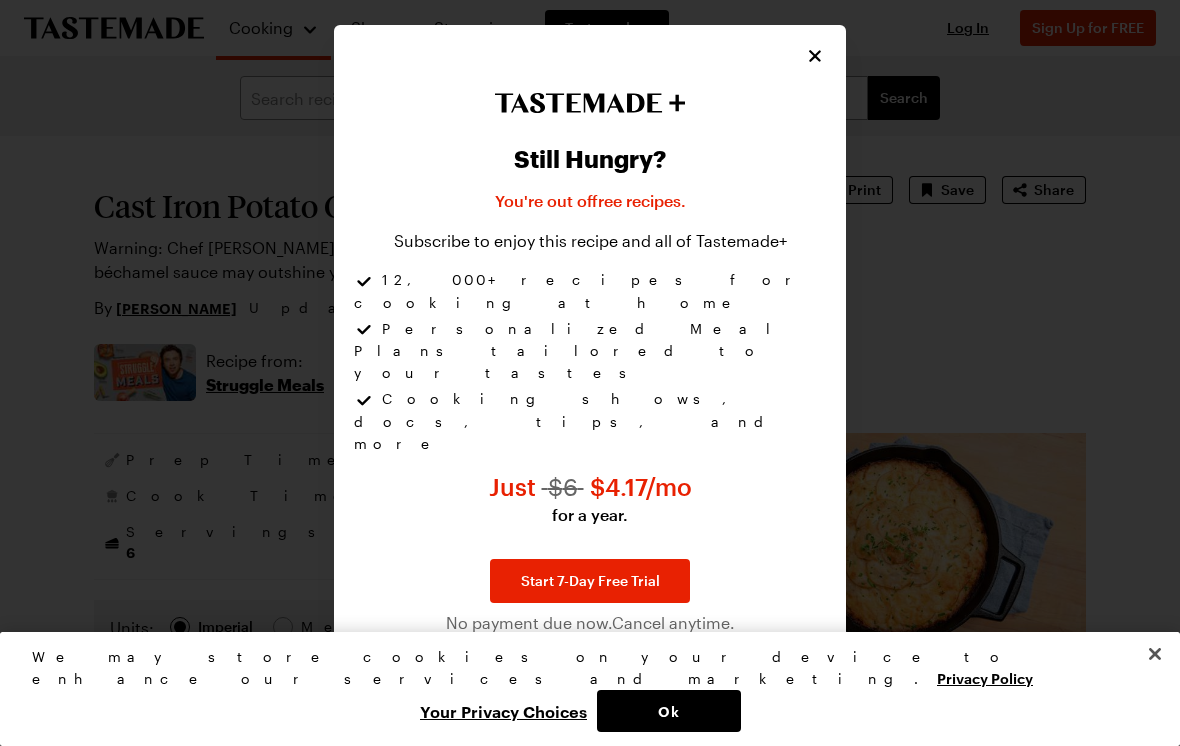 click 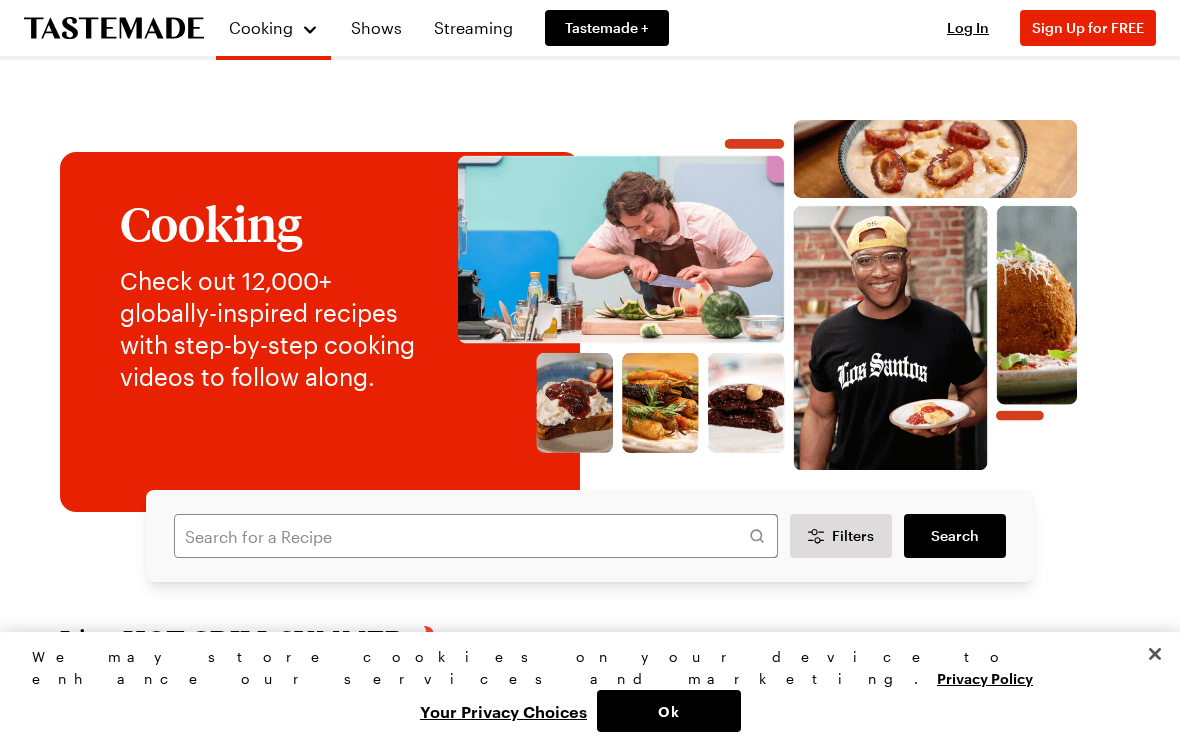 click at bounding box center [767, 295] 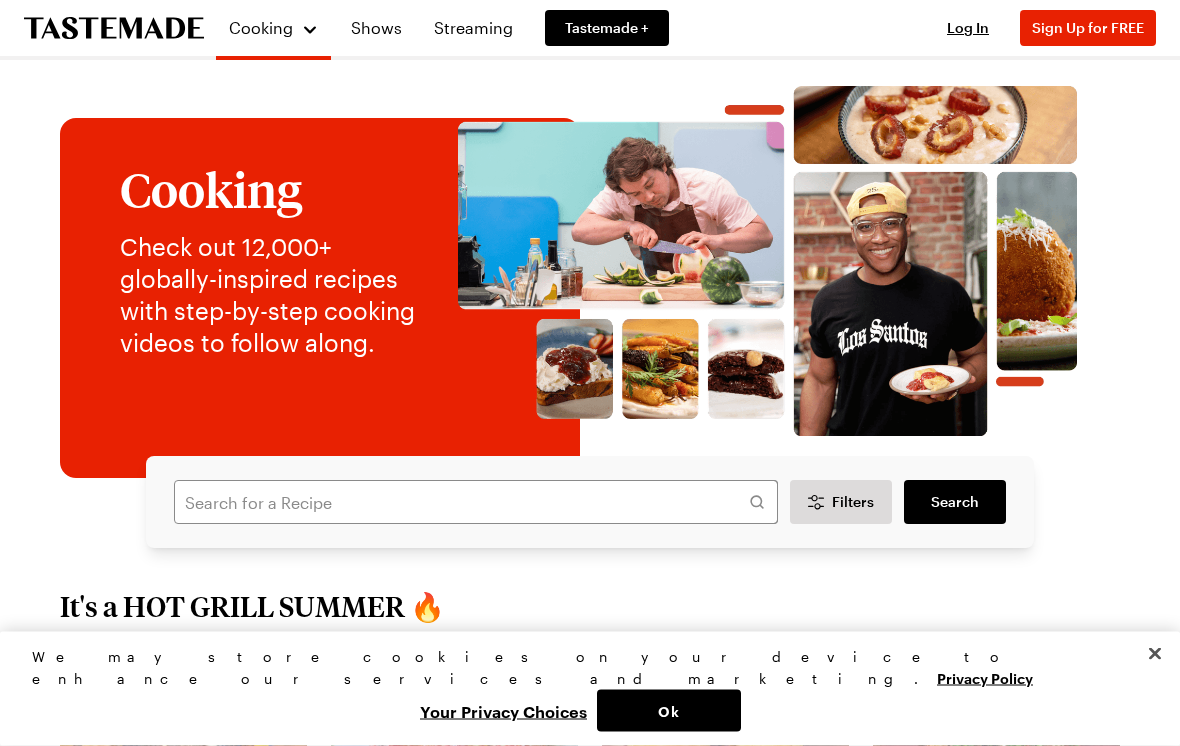 scroll, scrollTop: 0, scrollLeft: 0, axis: both 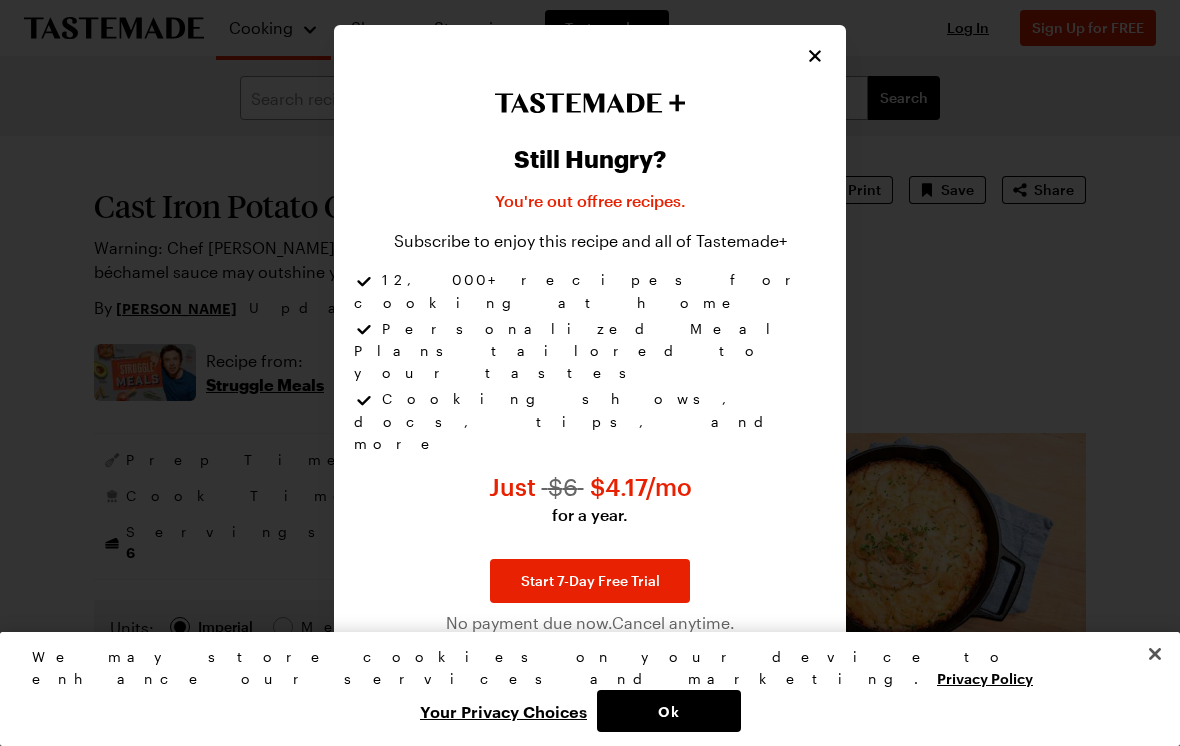 click 